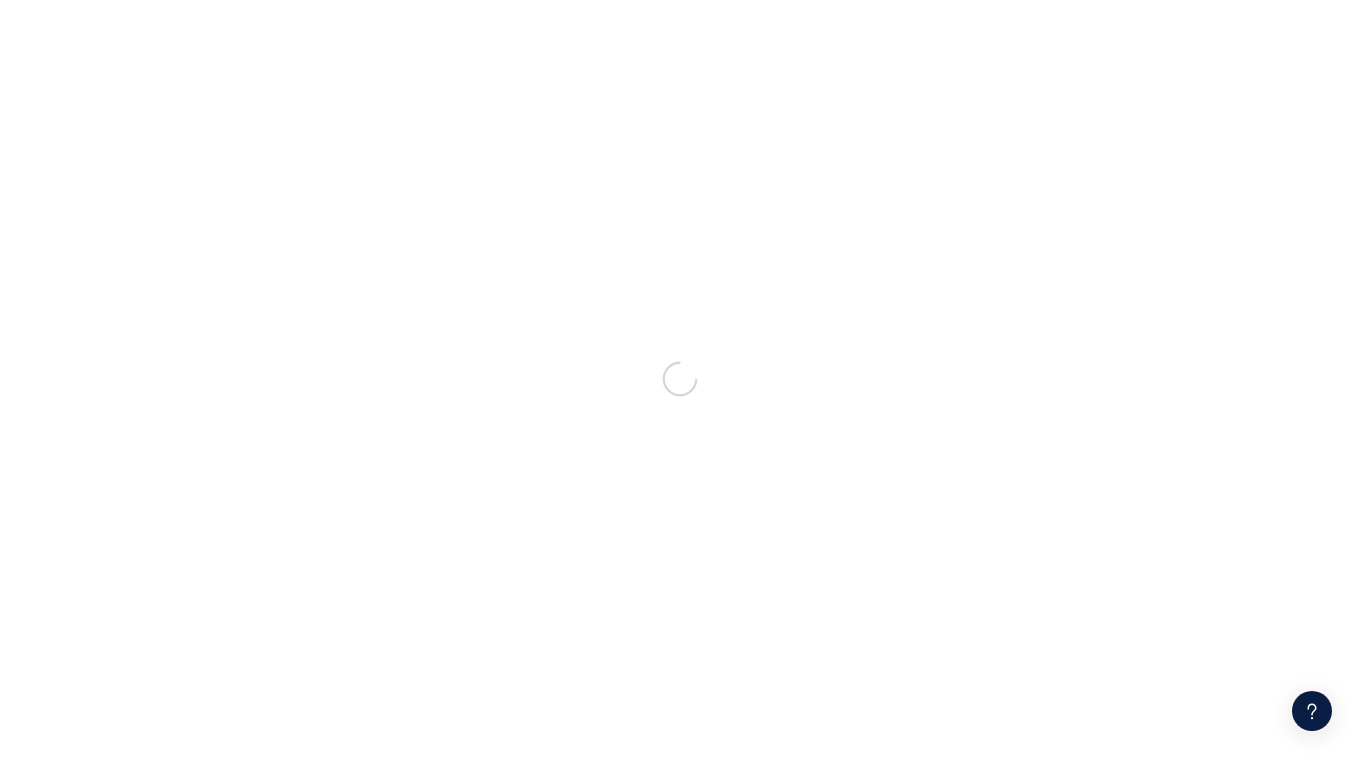 scroll, scrollTop: 0, scrollLeft: 0, axis: both 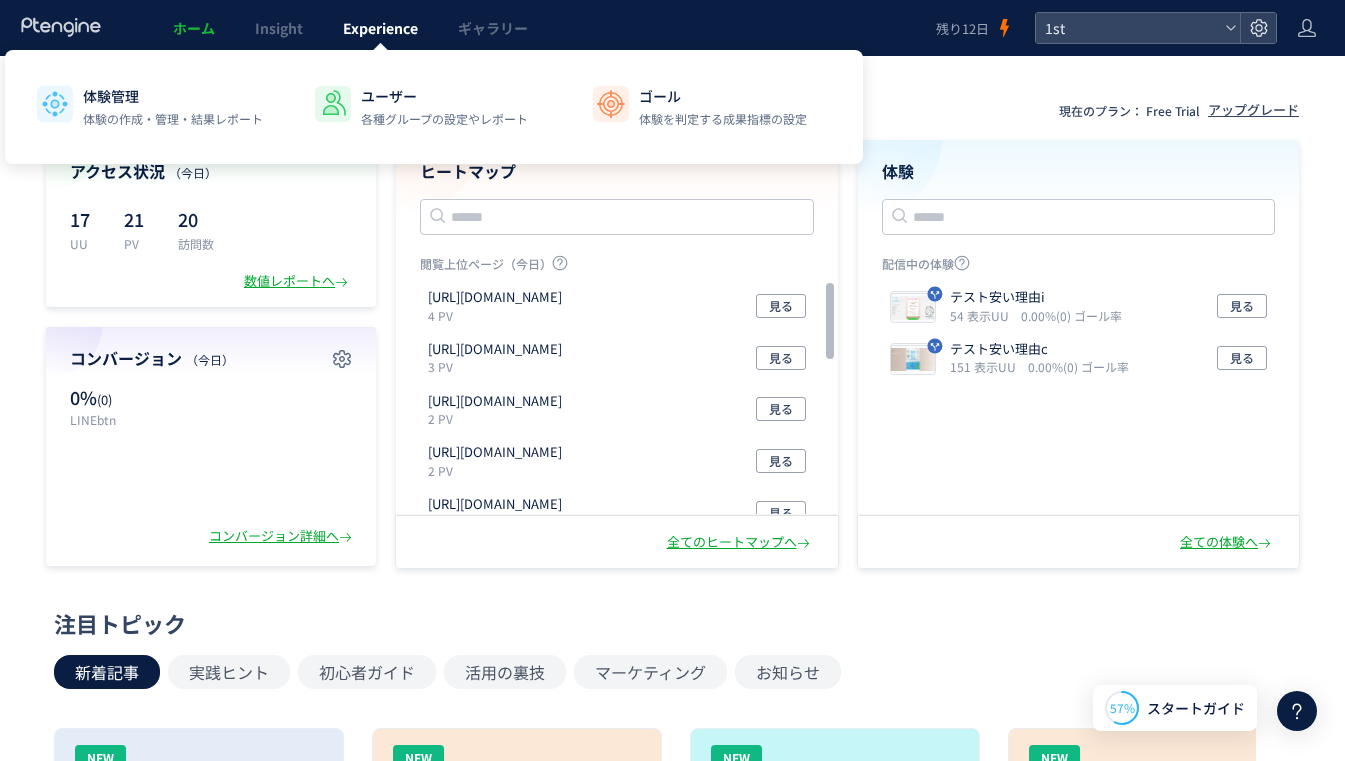 click on "Experience" 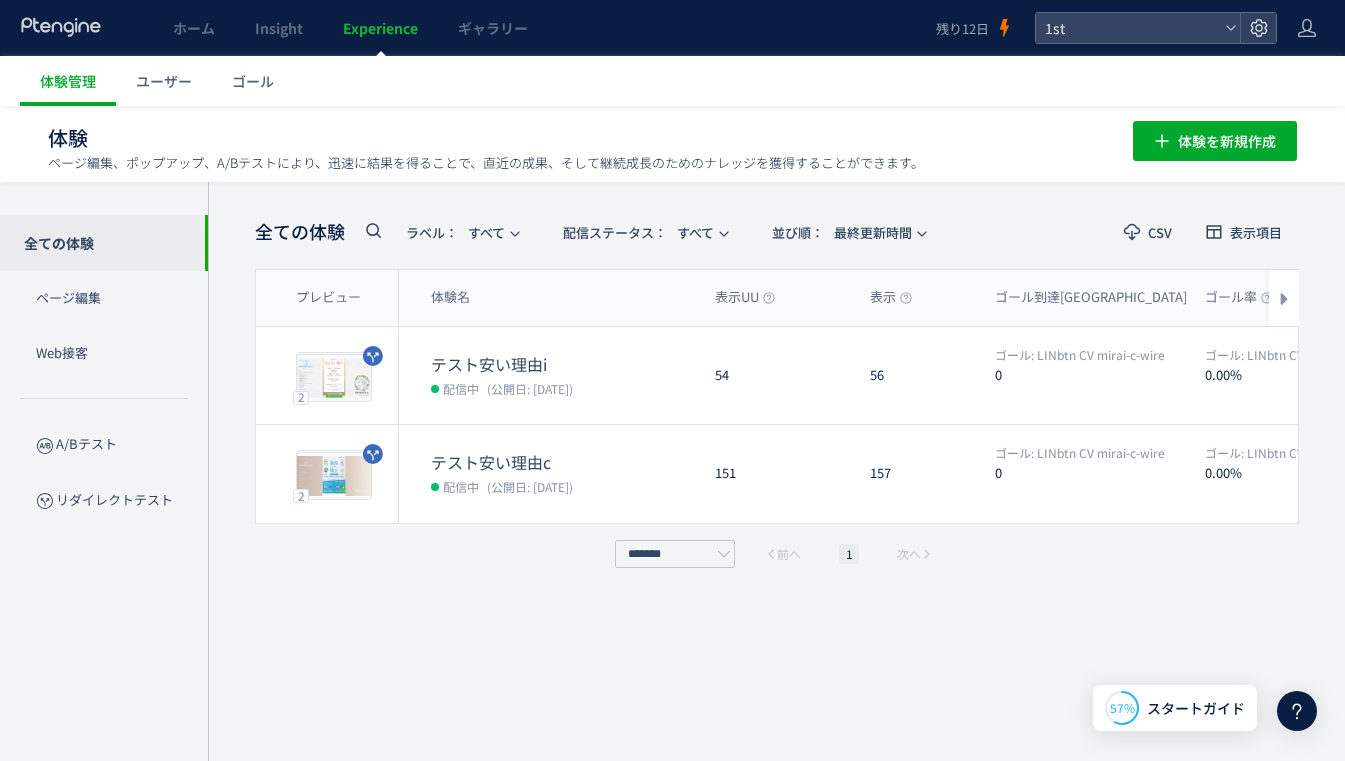 scroll, scrollTop: 1, scrollLeft: 0, axis: vertical 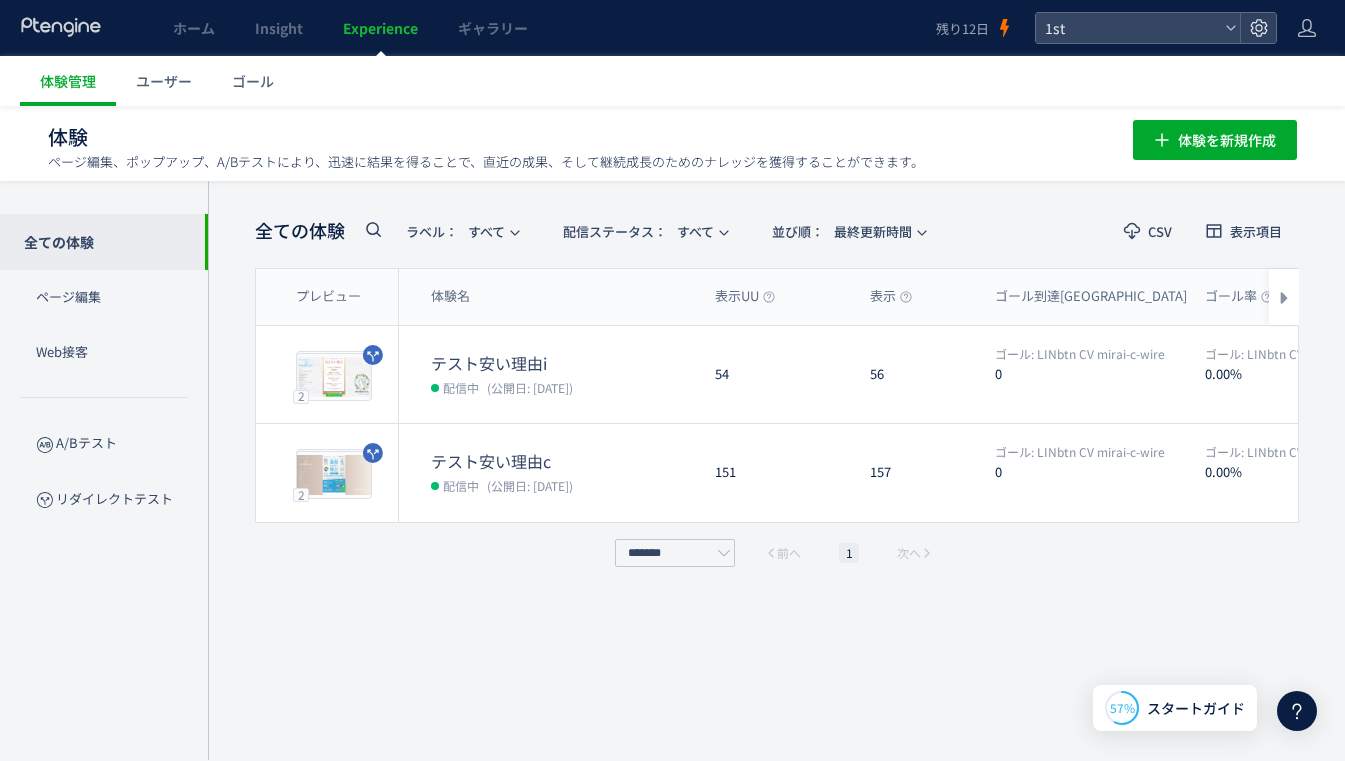 click on "体験   ページ編集、ポップアップ、A/Bテストにより、迅速に結果を得ることで、直近の成果、そして継続成長のためのナレッジを獲得することができます。" 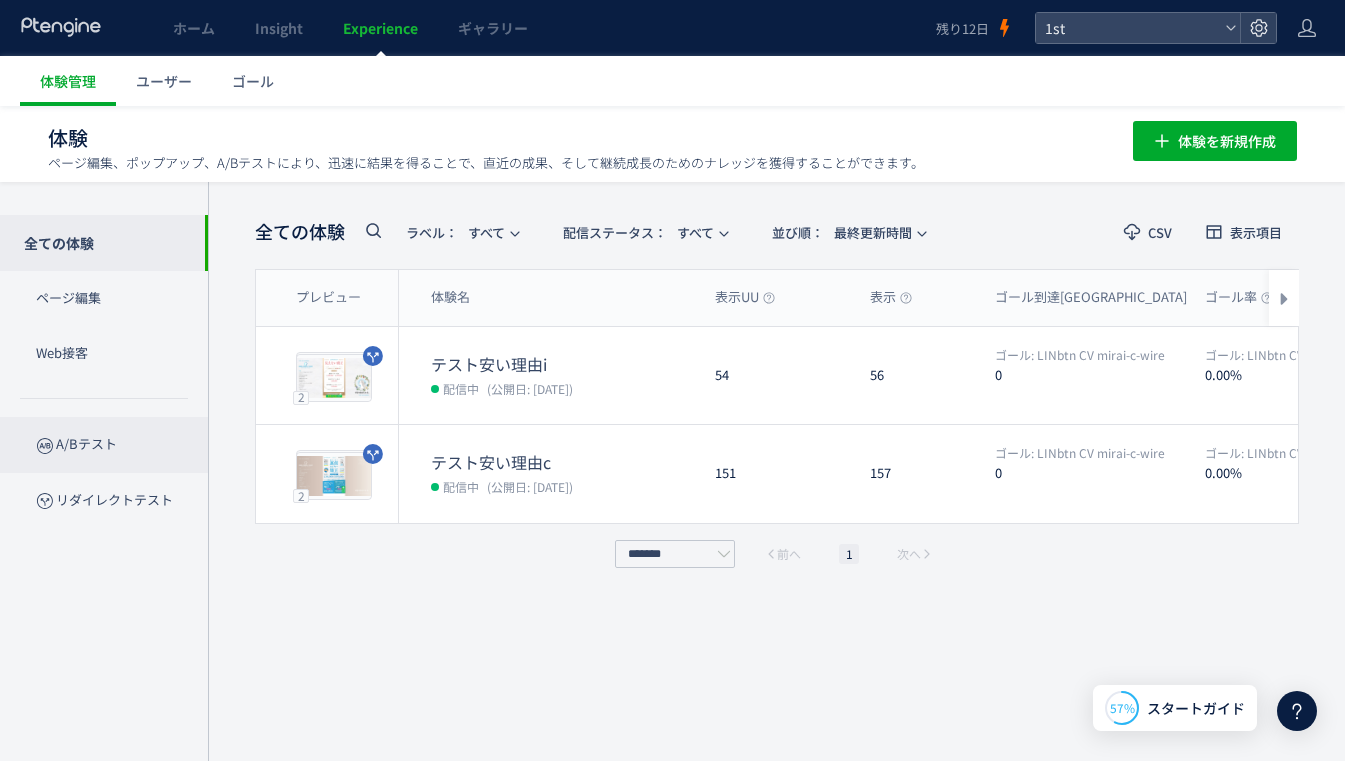 click on "A/Bテスト" at bounding box center [104, 444] 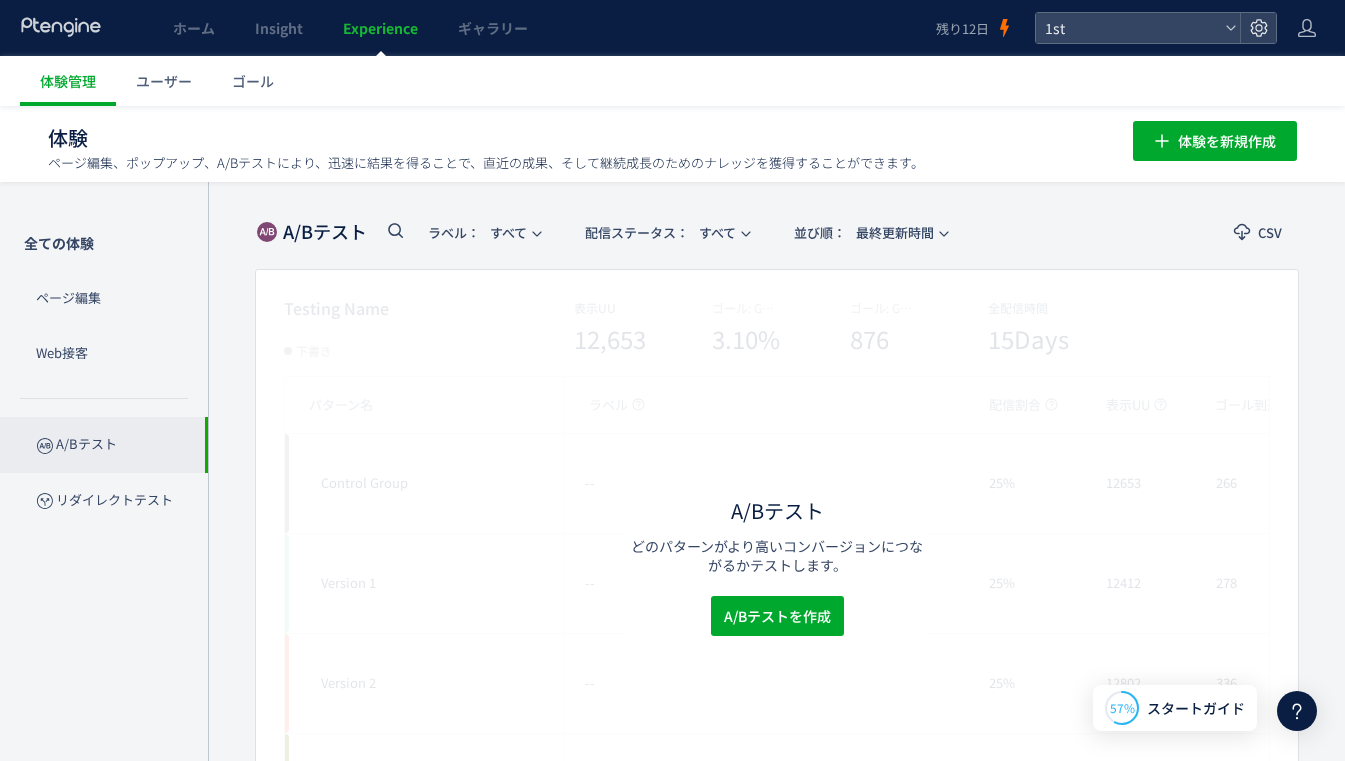 click on "体験管理 ユーザー ゴール" at bounding box center (682, 81) 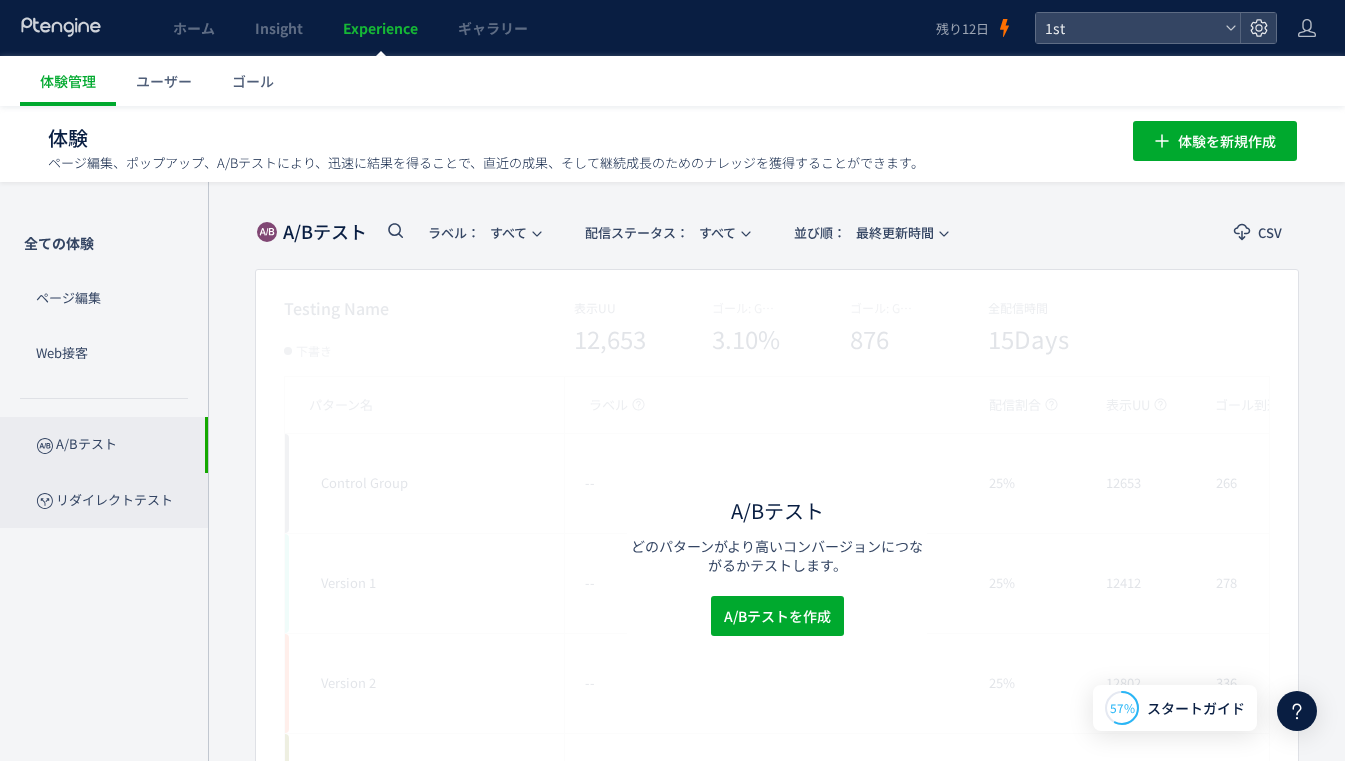 click on "リダイレクトテスト" at bounding box center (104, 500) 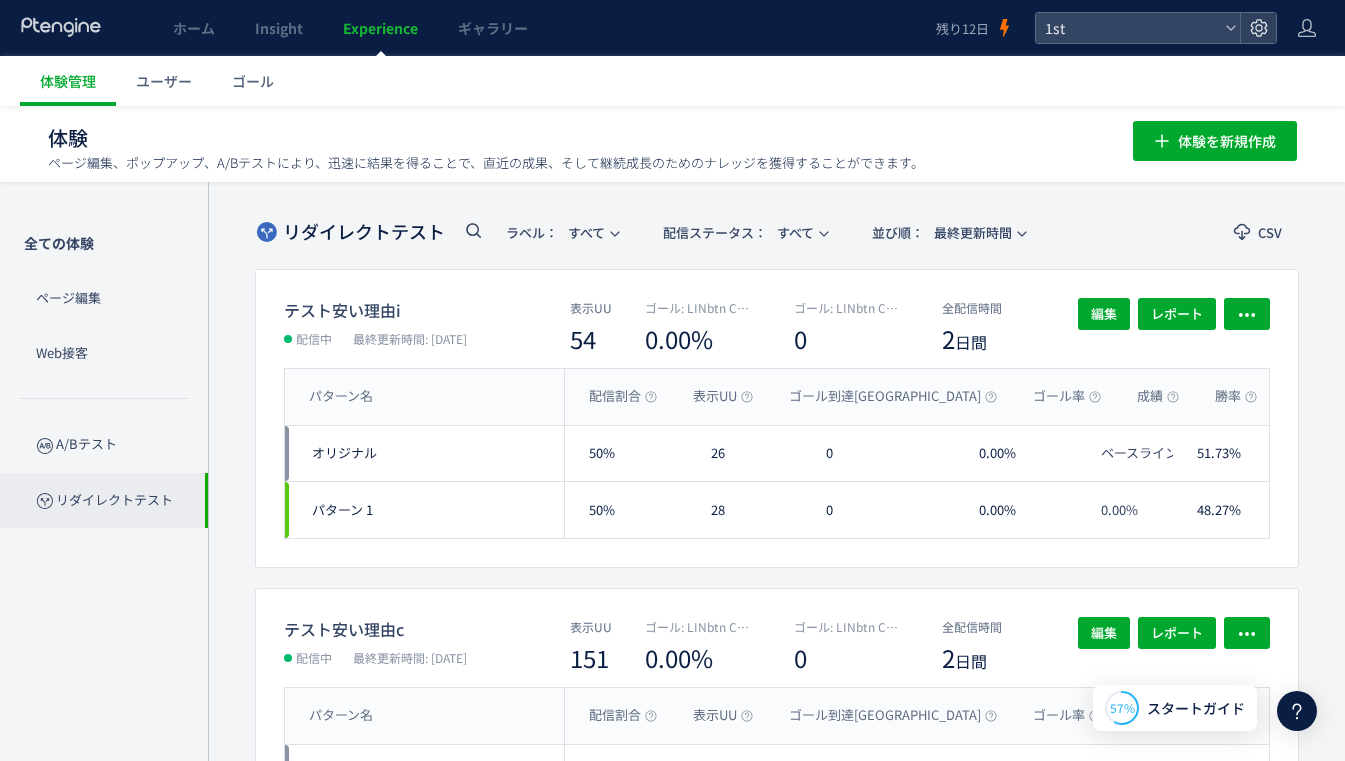 click on "体験管理 ユーザー ゴール" at bounding box center [682, 81] 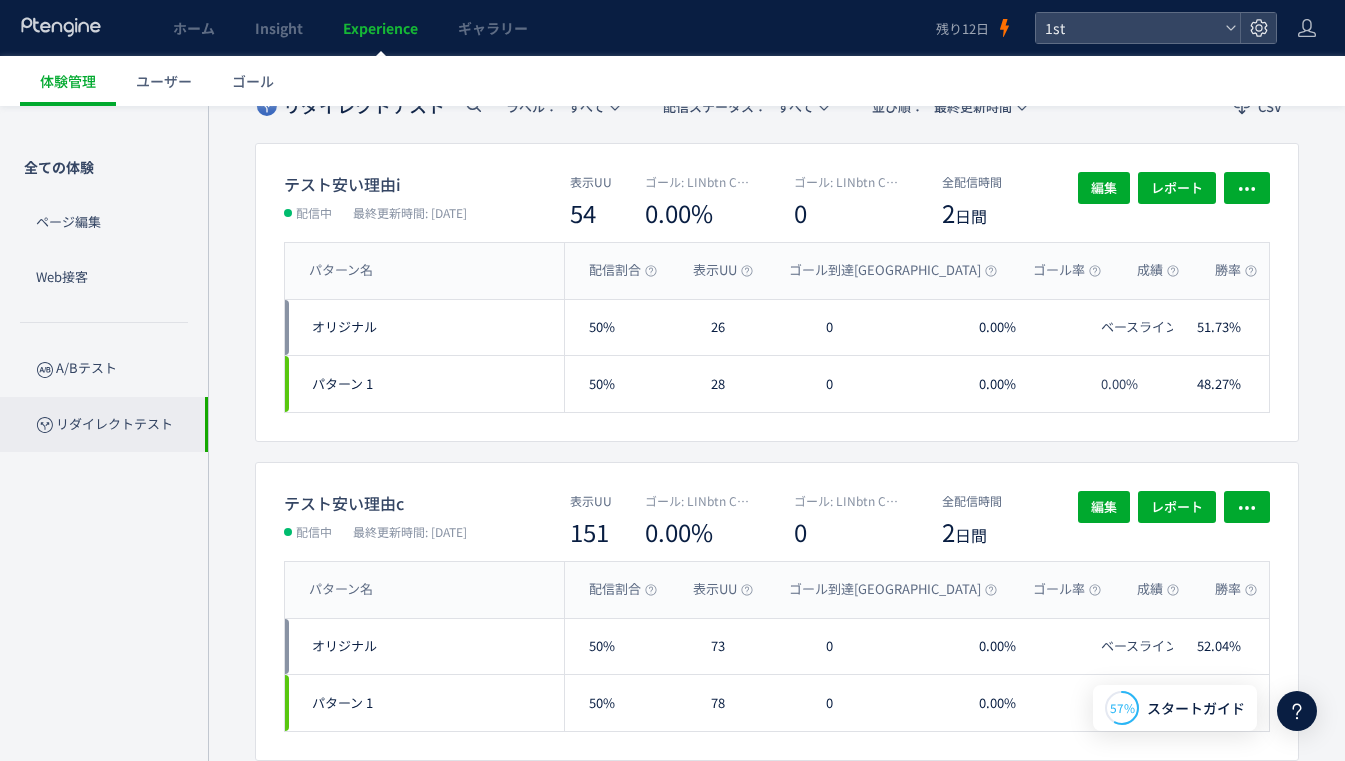 scroll, scrollTop: 12, scrollLeft: 0, axis: vertical 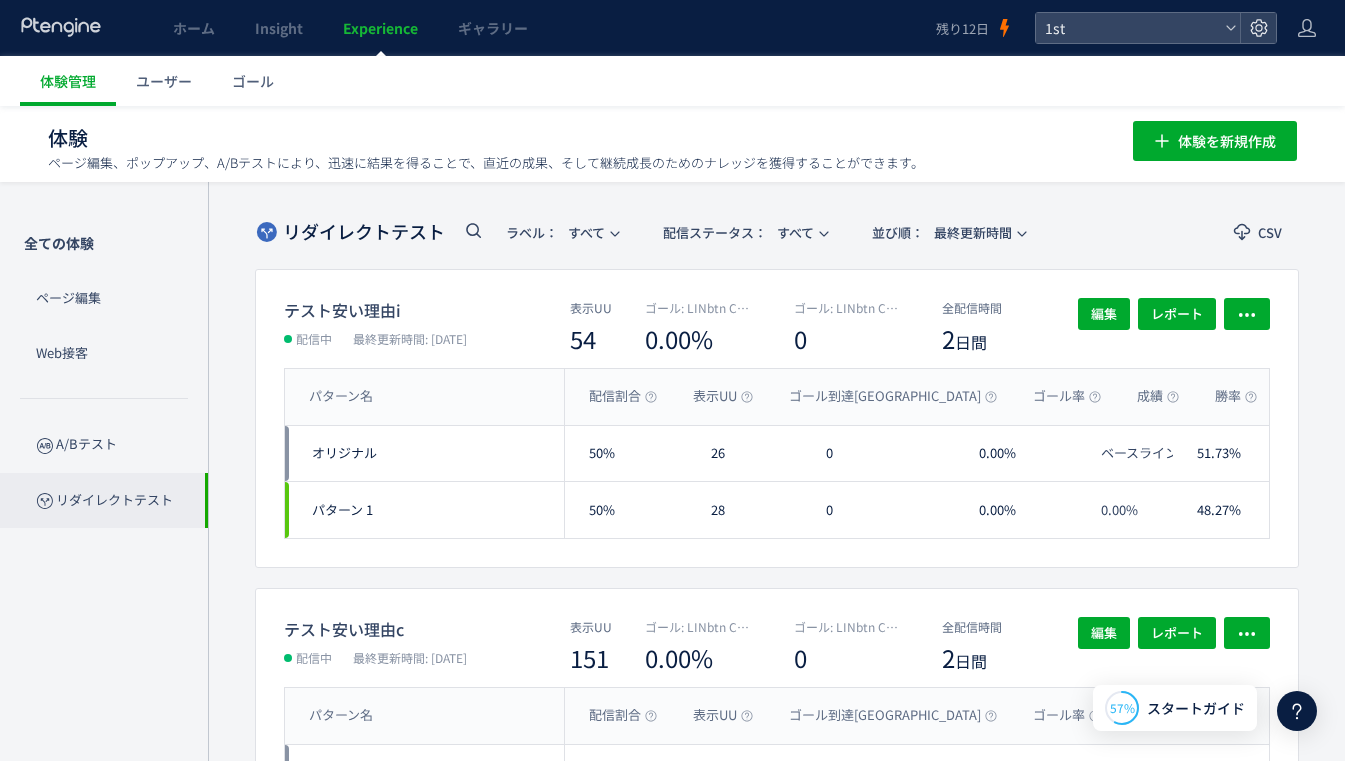 click on "リダイレクトテスト ラベル：  すべて 配信ステータス​：  すべて 並び順：  最終更新時間 CSV" 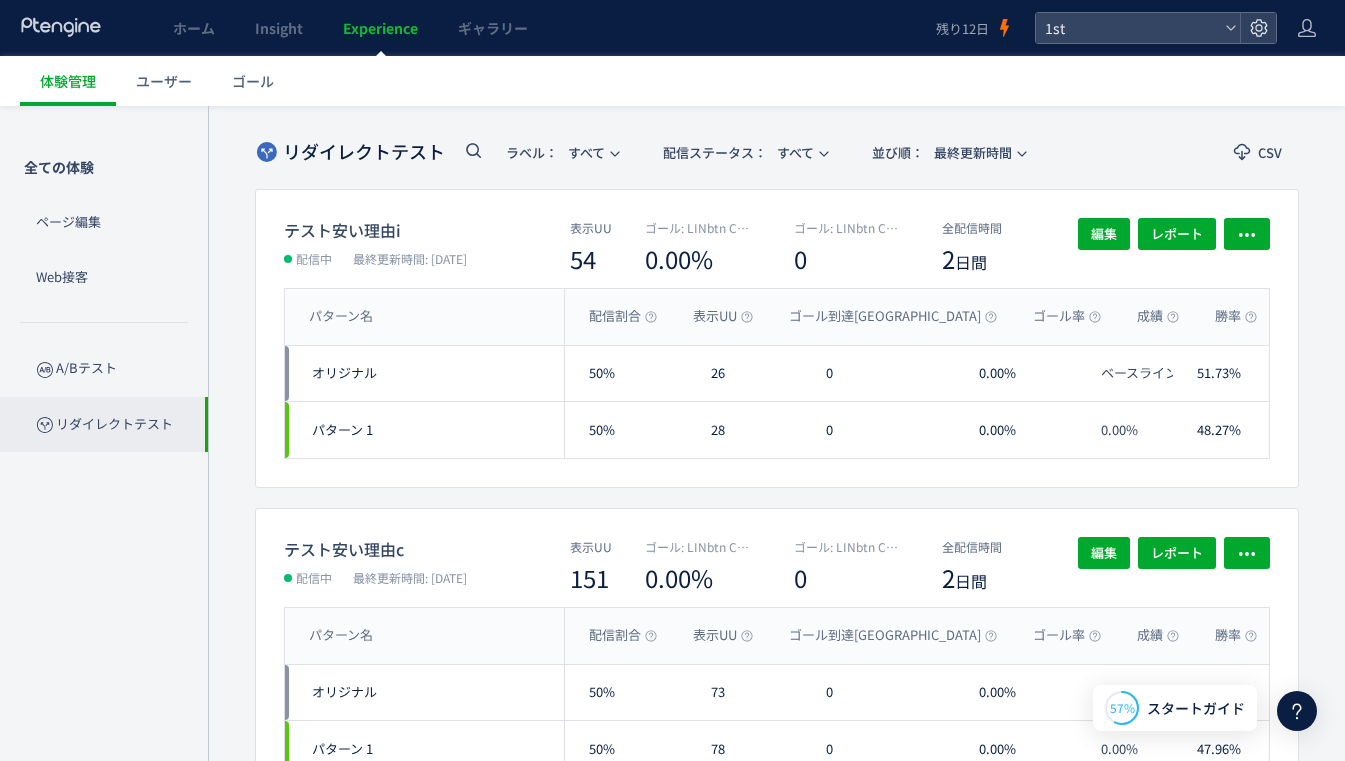 scroll, scrollTop: 0, scrollLeft: 0, axis: both 